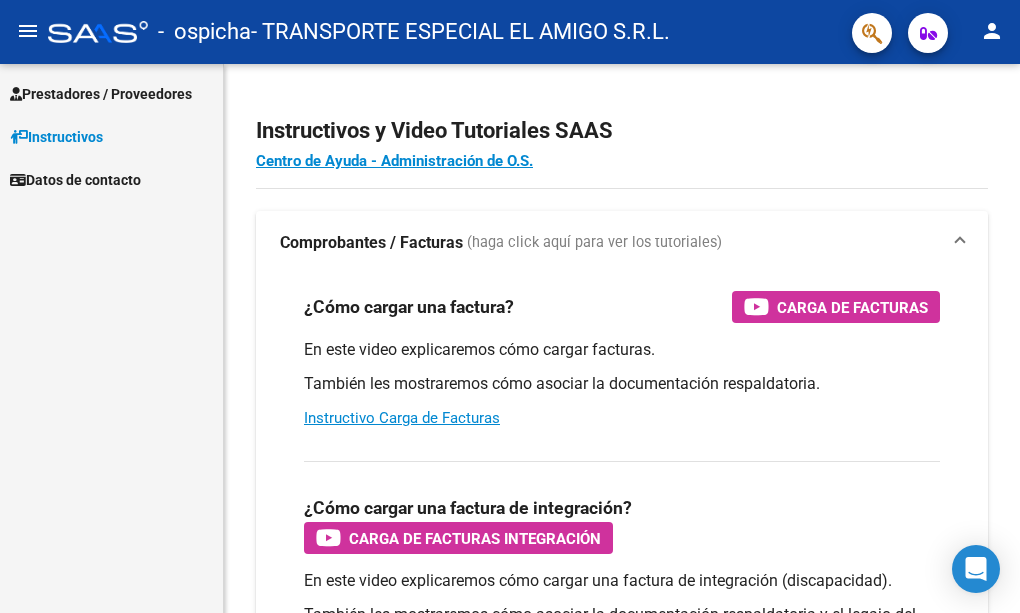 scroll, scrollTop: 0, scrollLeft: 0, axis: both 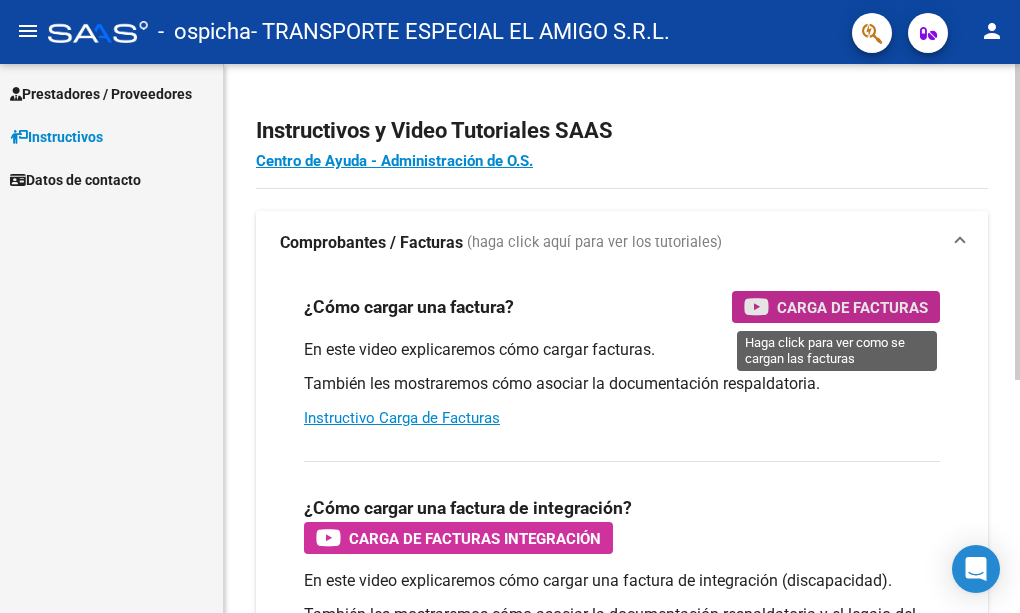 click on "Carga de Facturas" at bounding box center [852, 307] 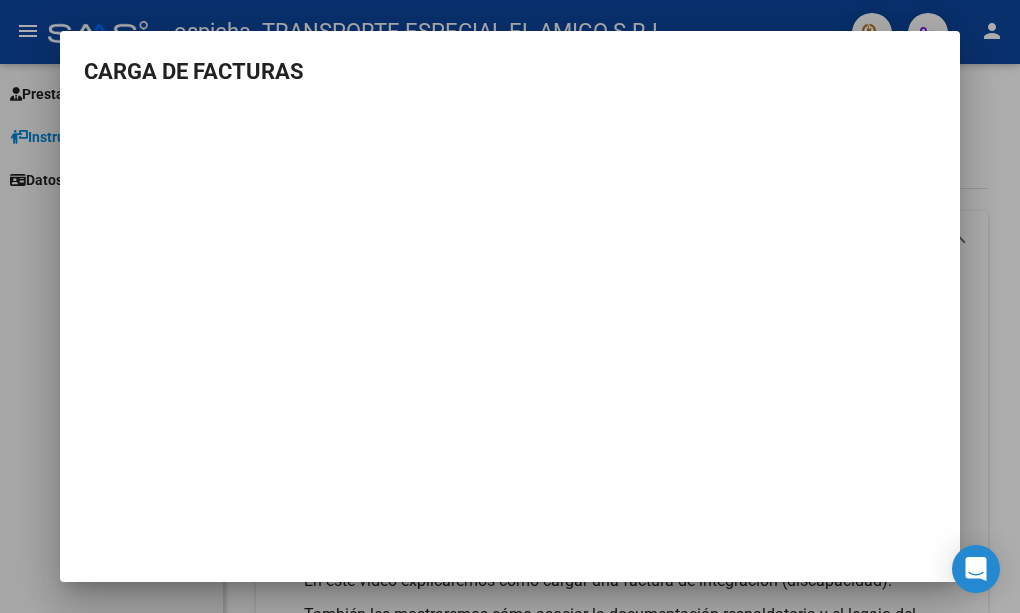 click on "CARGA DE FACTURAS" at bounding box center (510, 71) 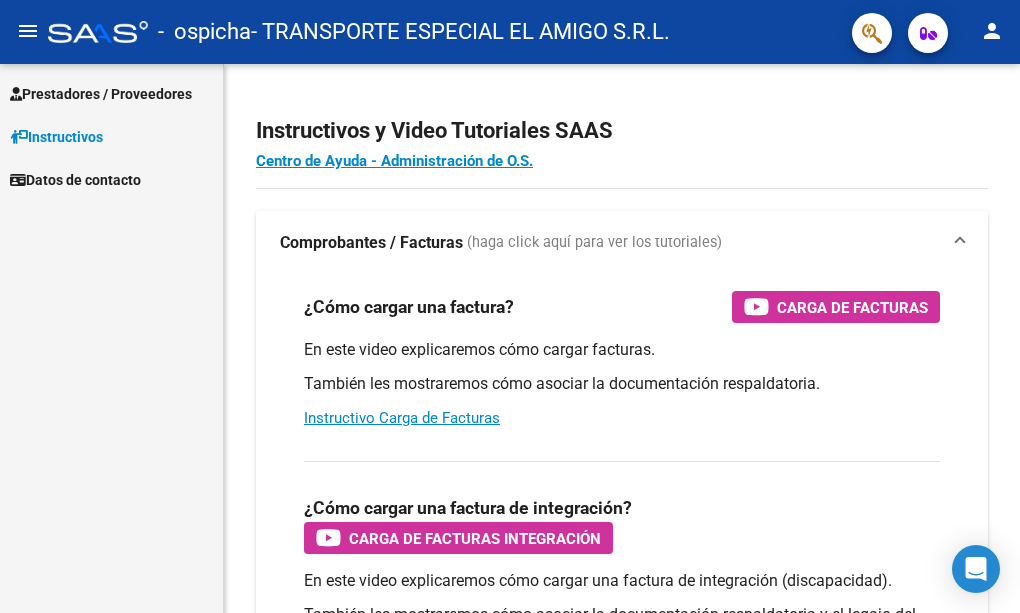 click on "Prestadores / Proveedores" at bounding box center (101, 94) 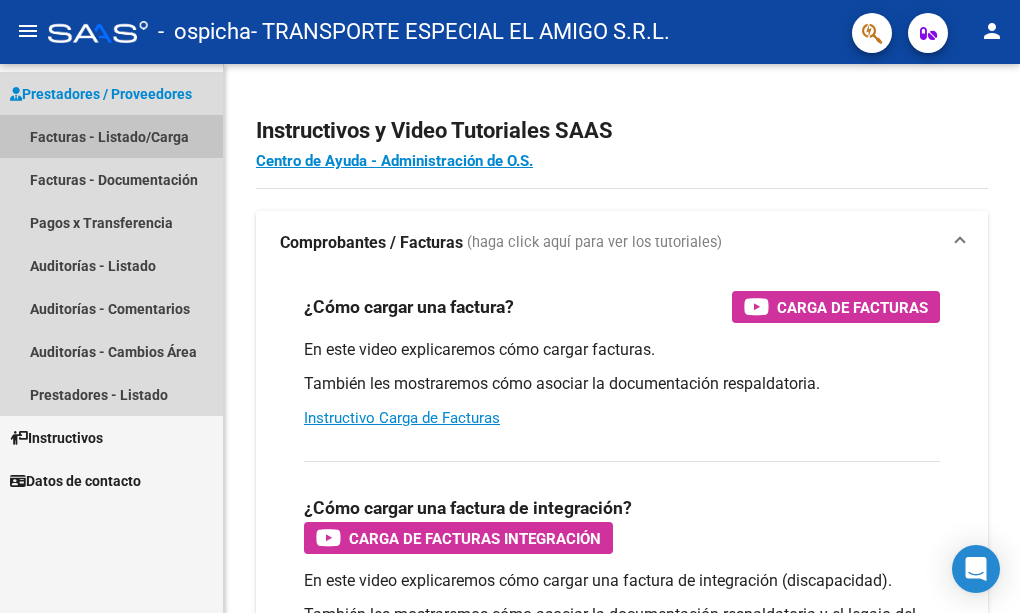 click on "Facturas - Listado/Carga" at bounding box center [111, 136] 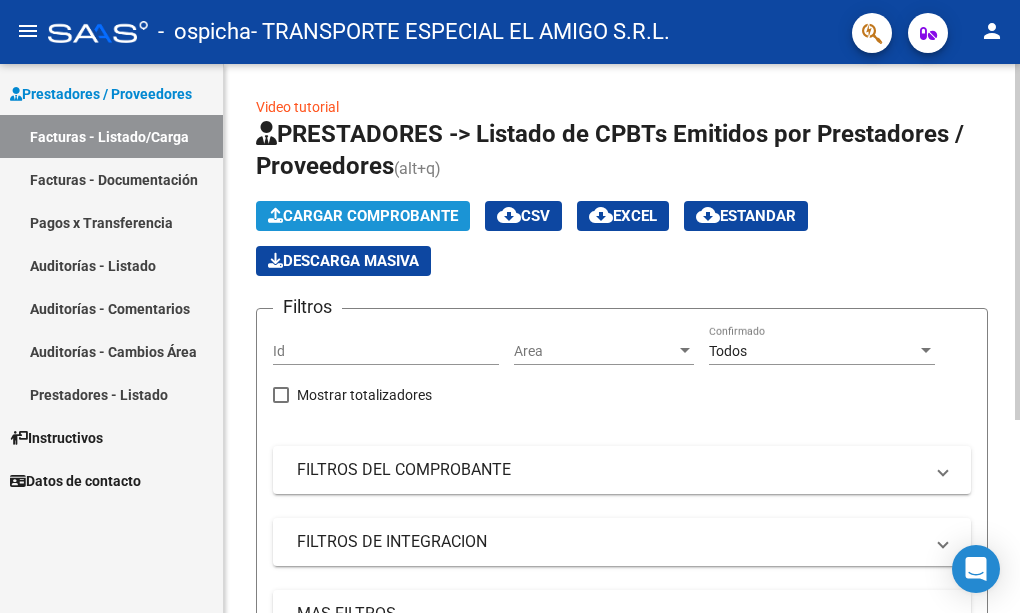click on "Cargar Comprobante" 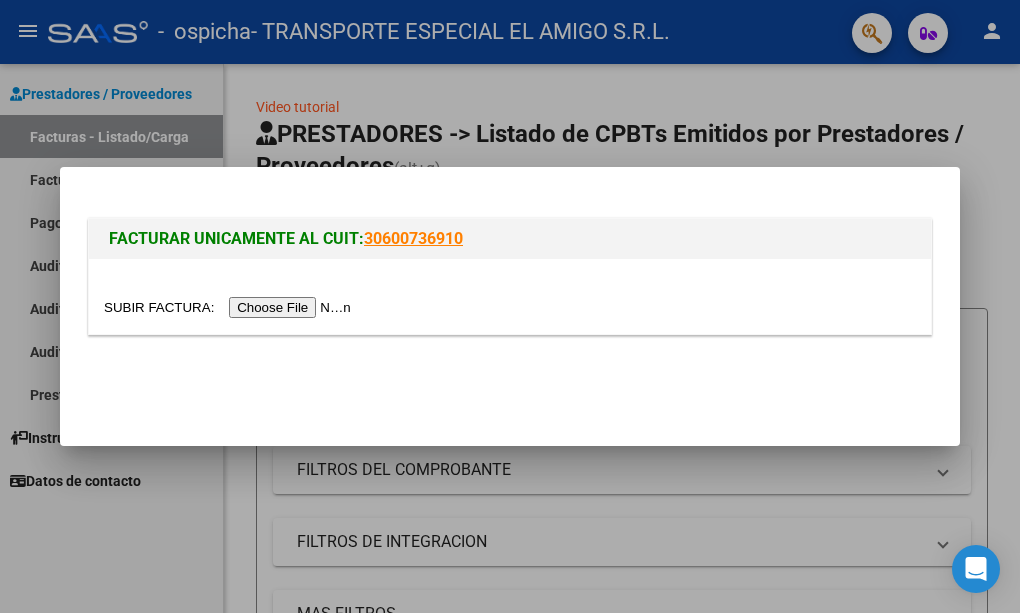 click at bounding box center [230, 307] 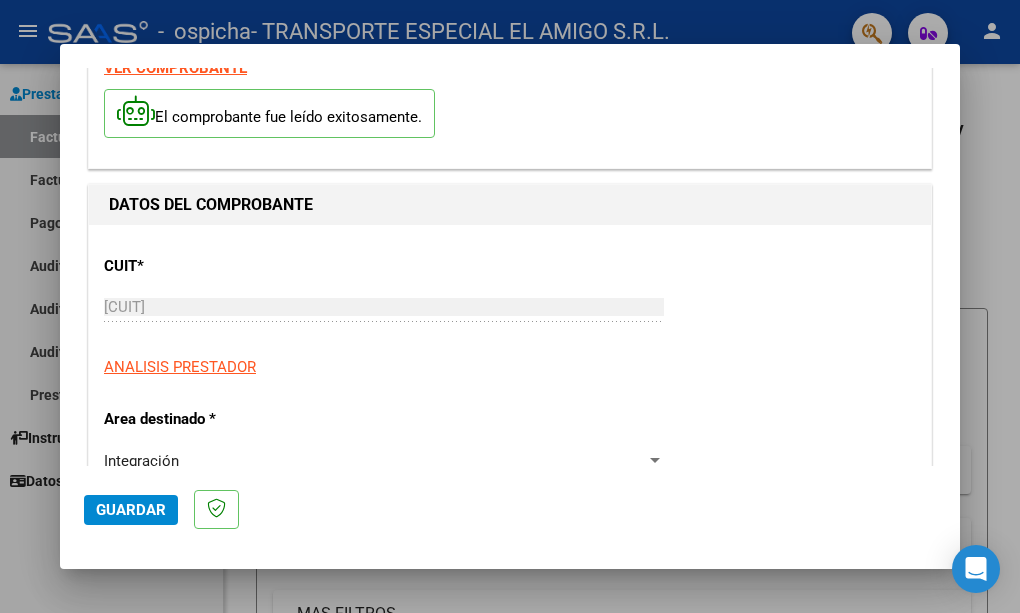 scroll, scrollTop: 144, scrollLeft: 0, axis: vertical 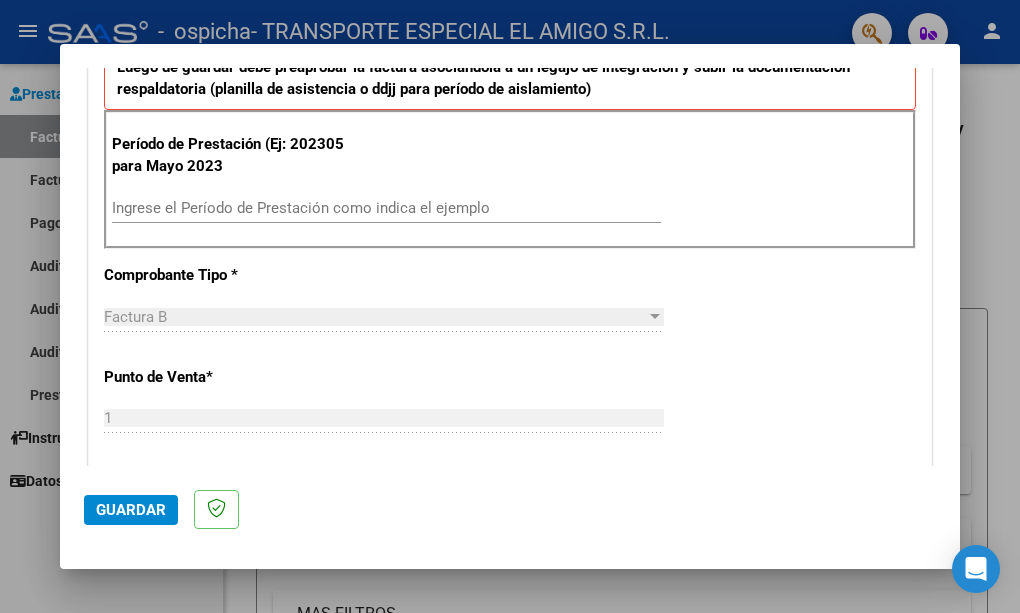 click on "Ingrese el Período de Prestación como indica el ejemplo" at bounding box center (386, 208) 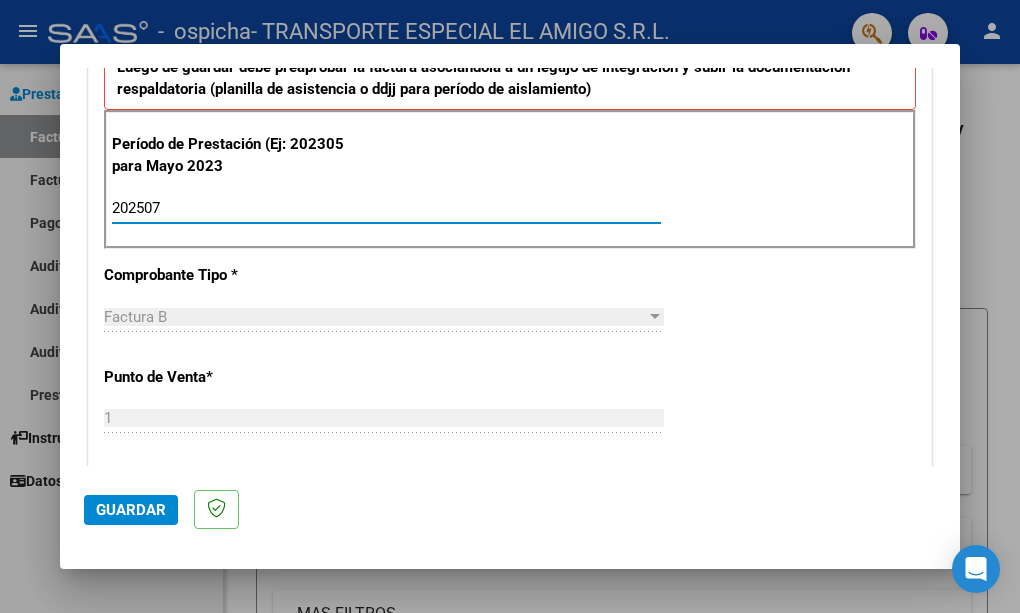 type on "202507" 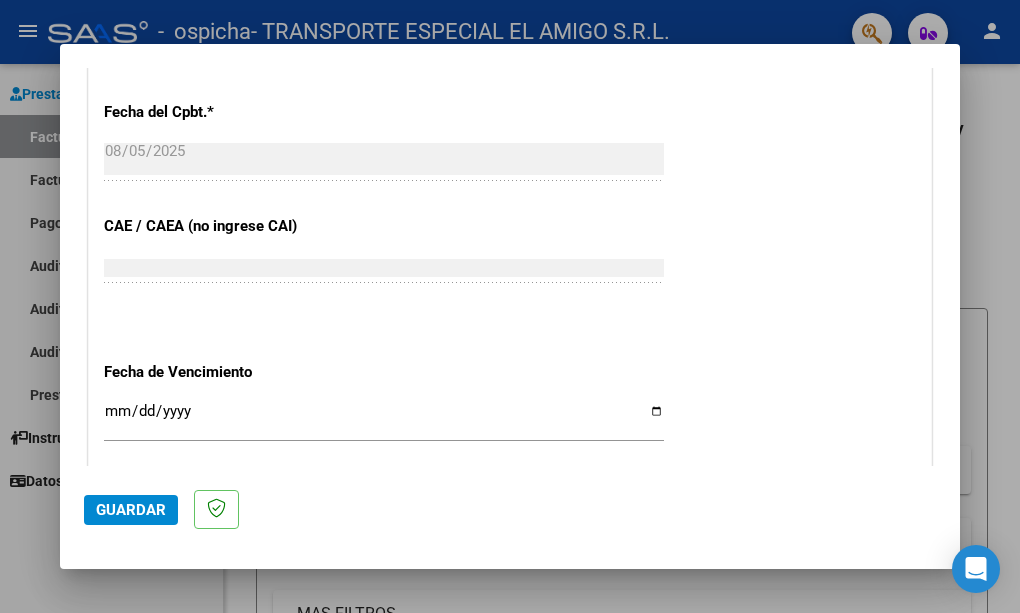 scroll, scrollTop: 1177, scrollLeft: 0, axis: vertical 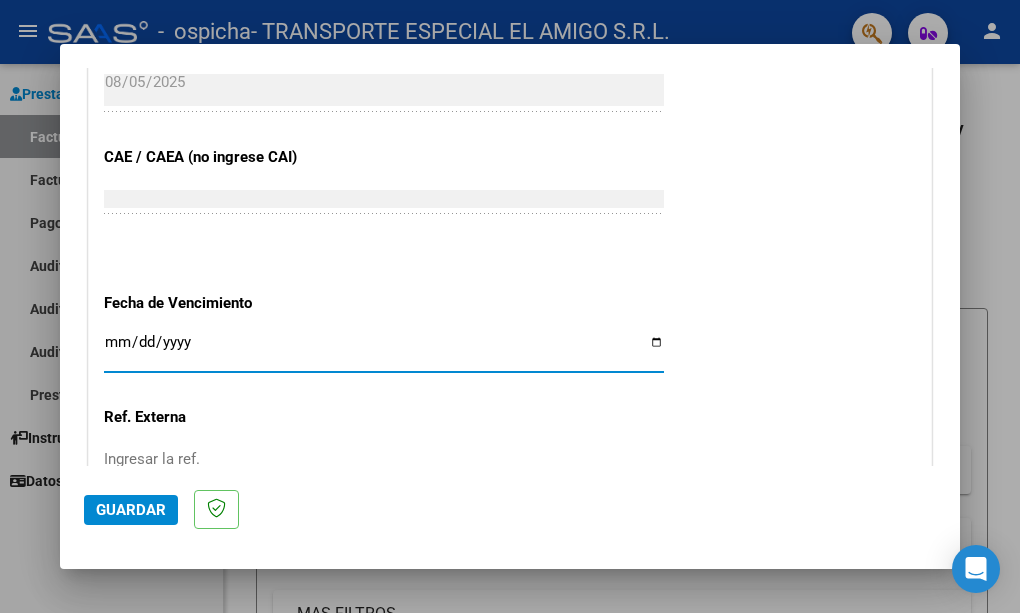 click on "Ingresar la fecha" at bounding box center [384, 350] 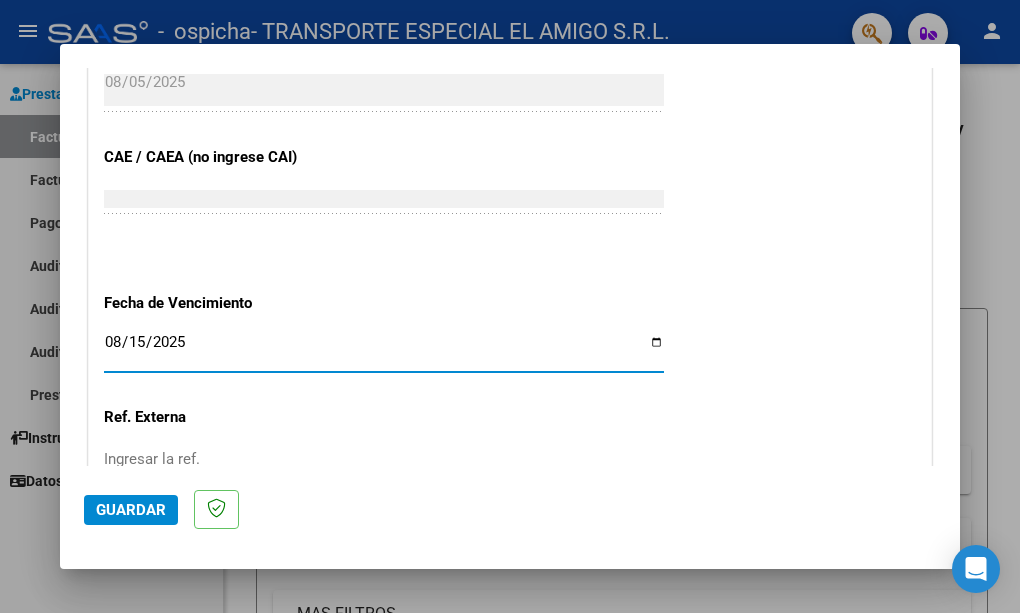 type on "2025-08-15" 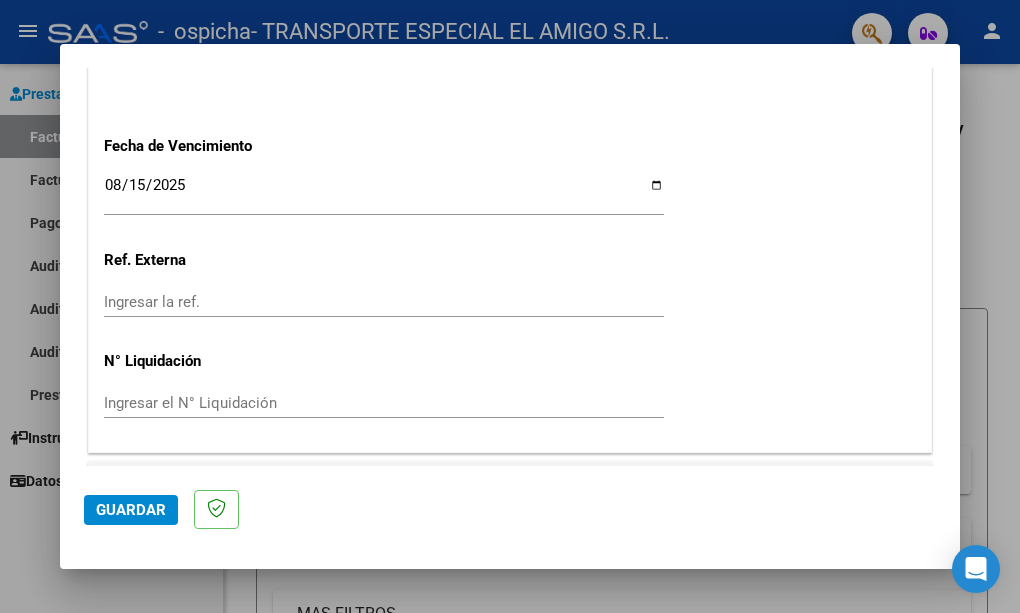 scroll, scrollTop: 1386, scrollLeft: 0, axis: vertical 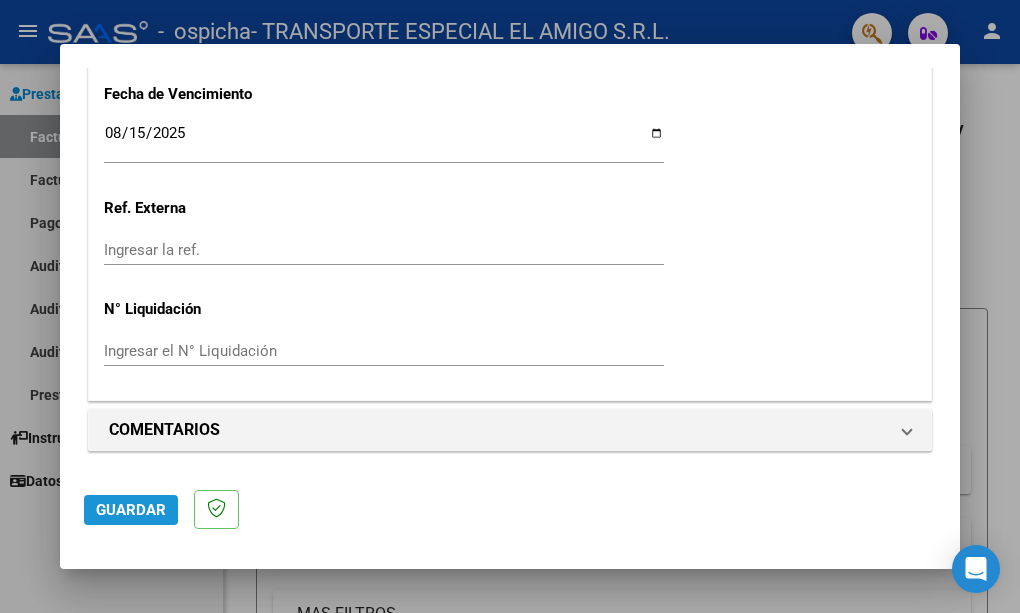 click on "Guardar" 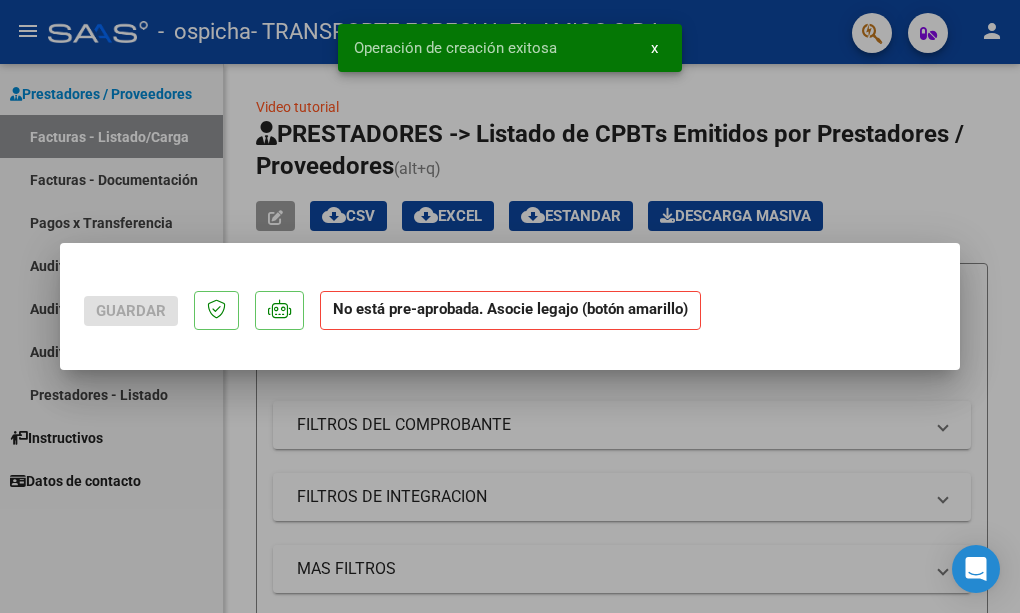 scroll, scrollTop: 0, scrollLeft: 0, axis: both 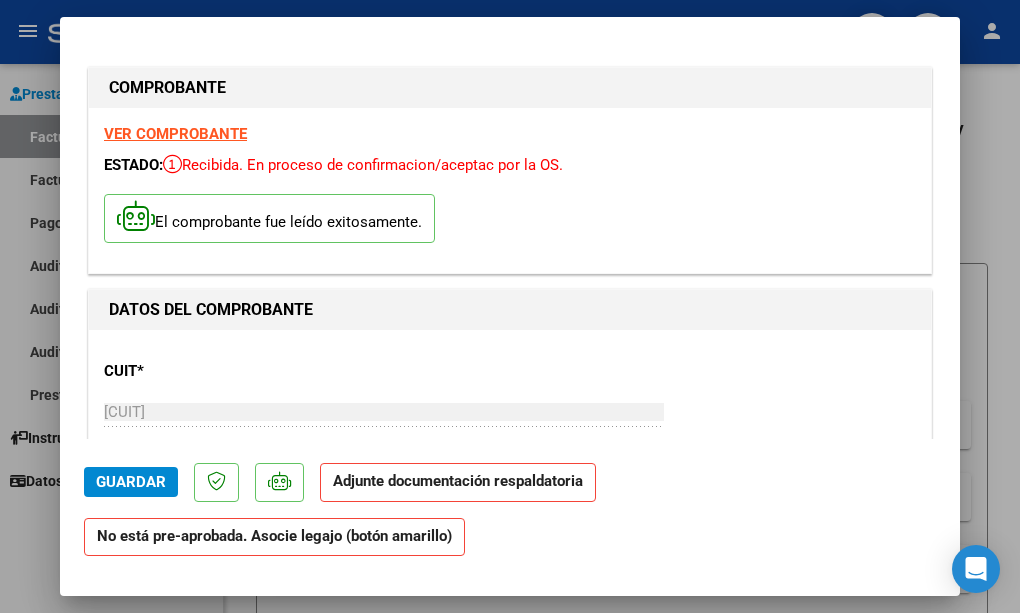 click on "Adjunte documentación respaldatoria" 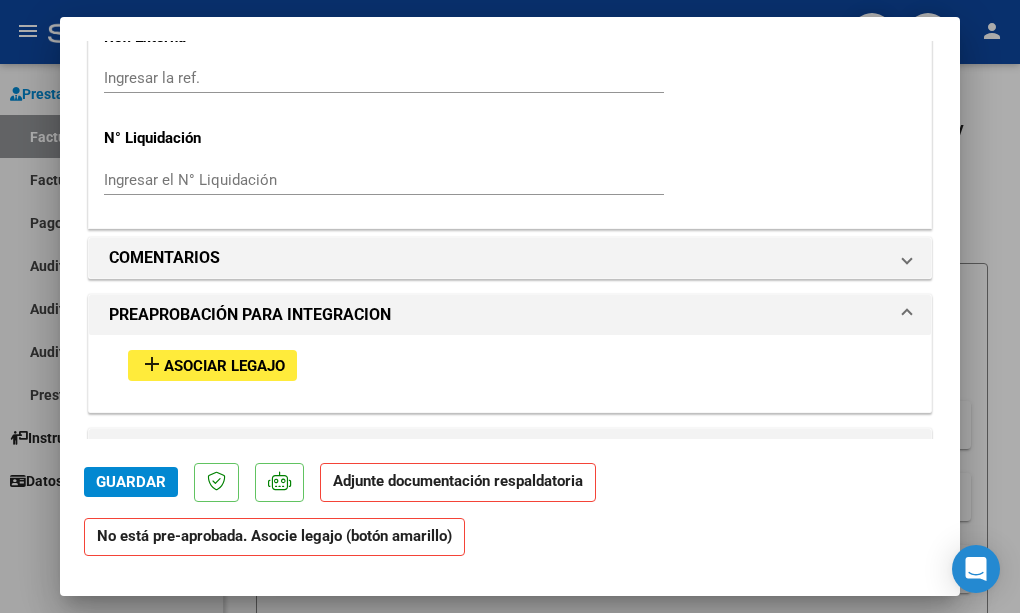 scroll, scrollTop: 1692, scrollLeft: 0, axis: vertical 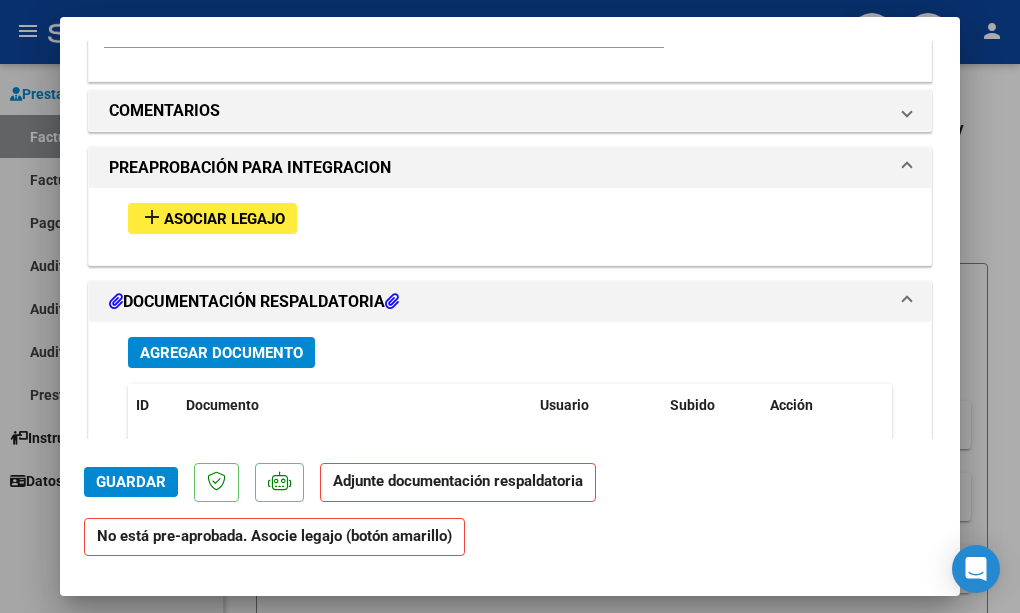 click on "Asociar Legajo" at bounding box center [224, 219] 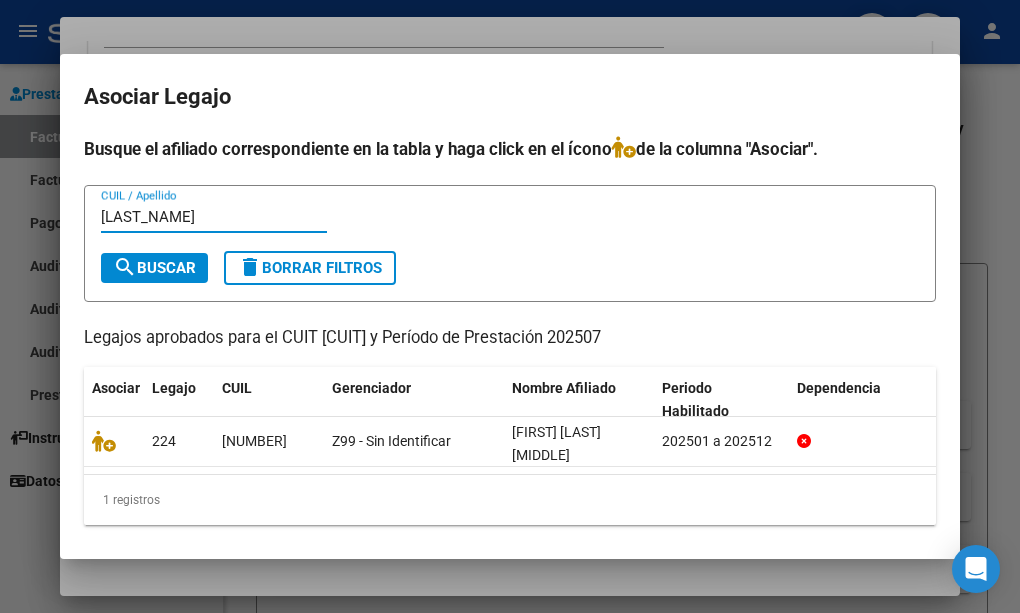 type on "[LAST_NAME]" 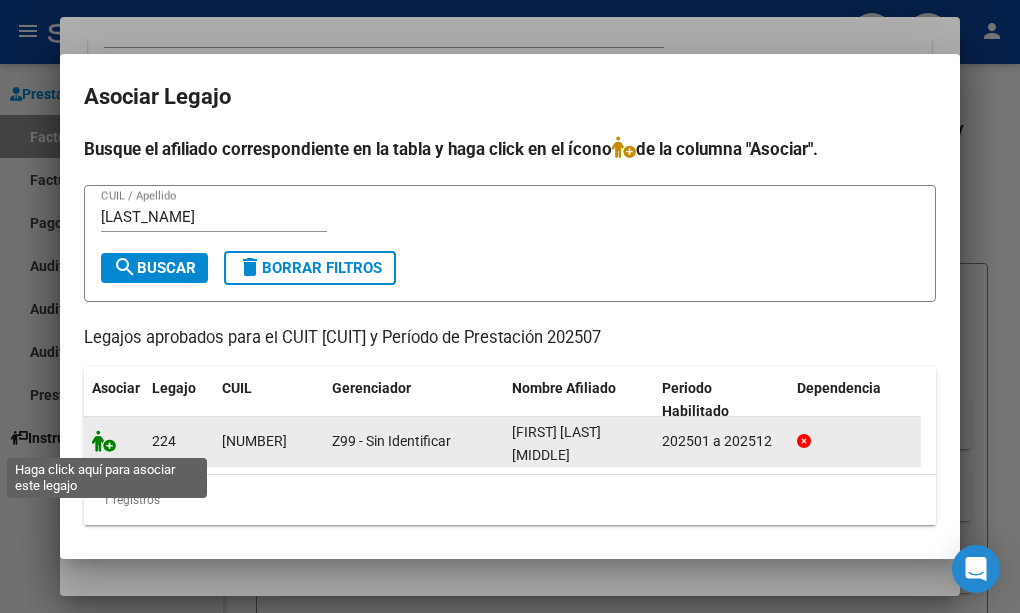 click 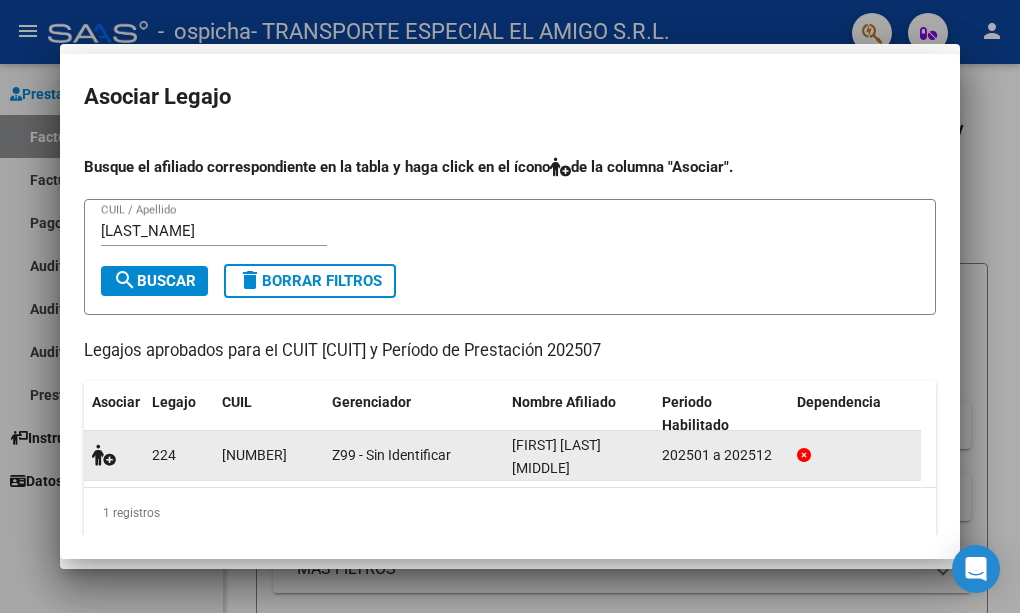 scroll, scrollTop: 1744, scrollLeft: 0, axis: vertical 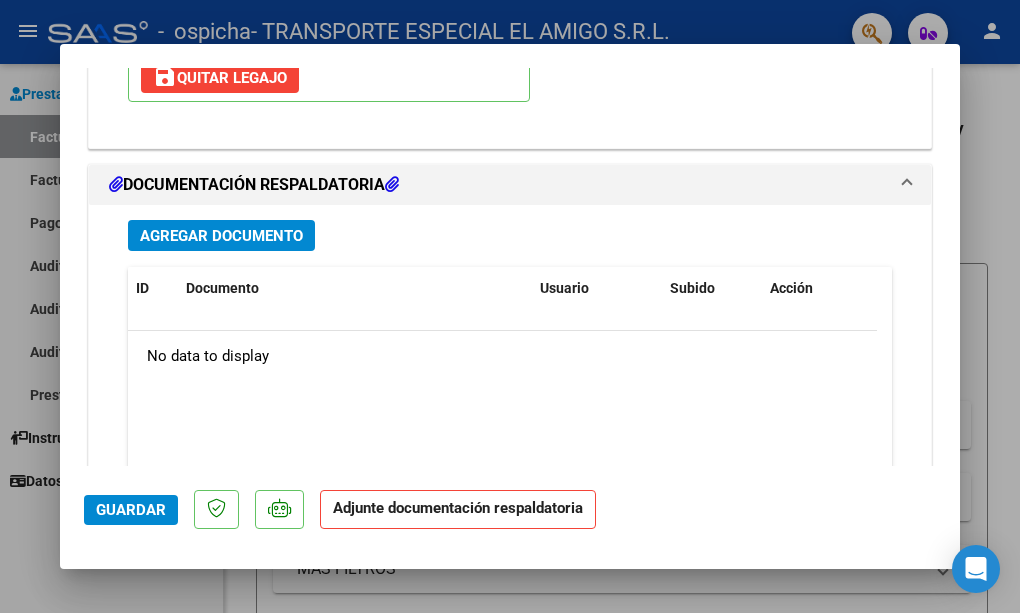 click on "Agregar Documento" at bounding box center [221, 236] 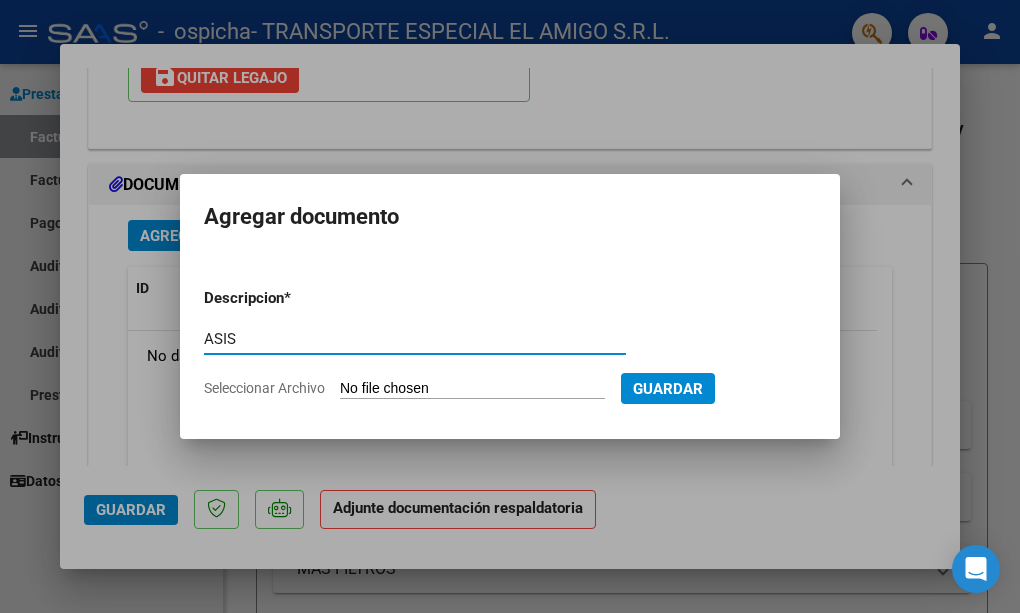 type on "ASIS" 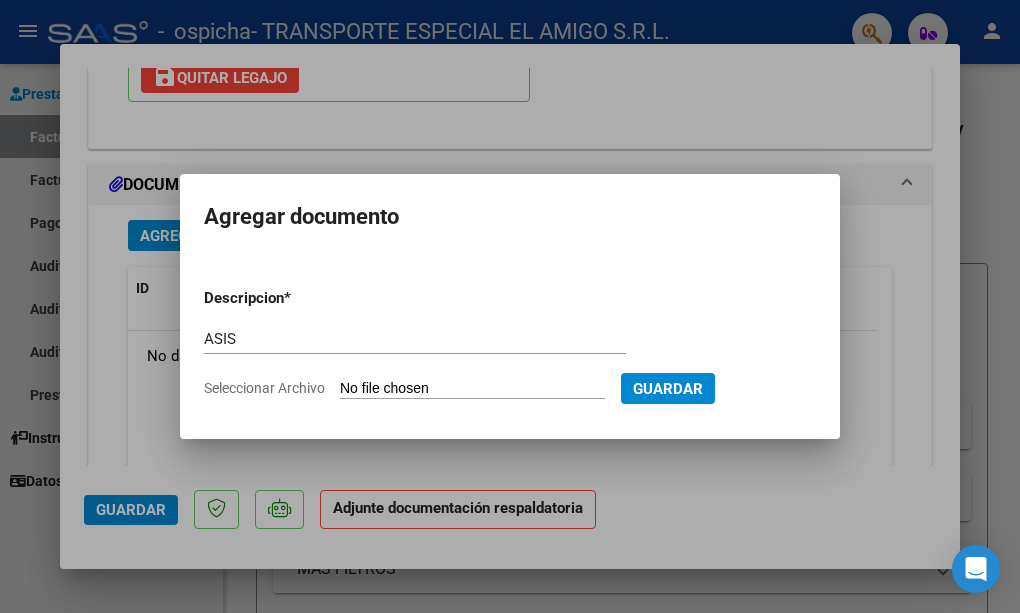 click on "Seleccionar Archivo" 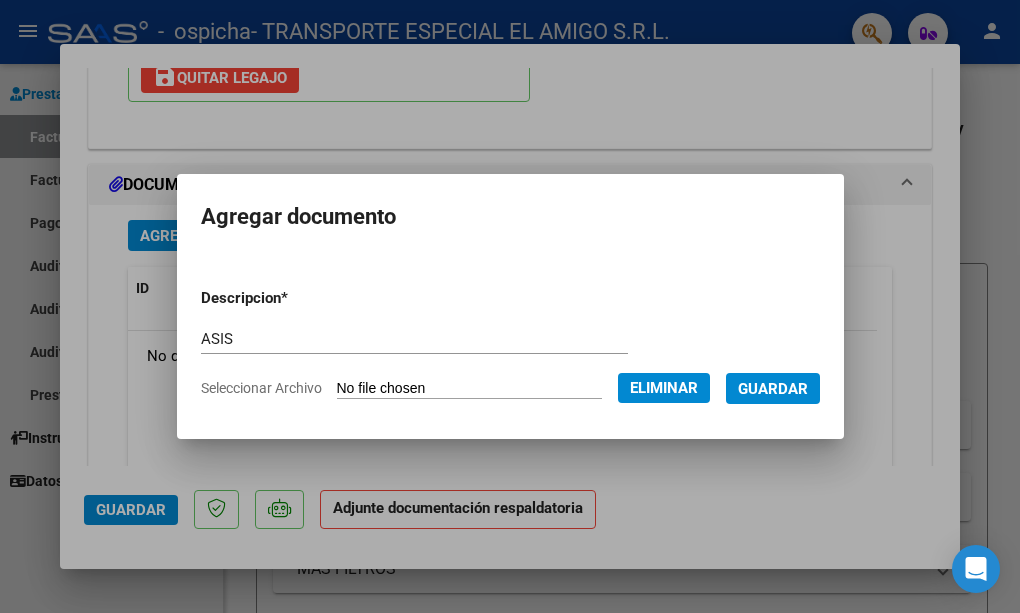 click on "Guardar" at bounding box center [773, 389] 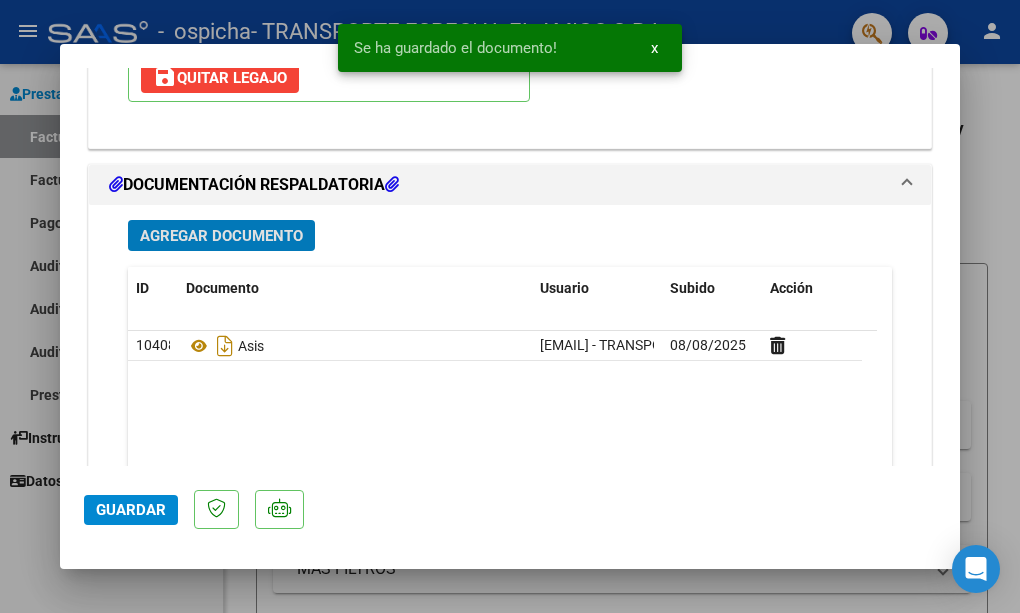 click on "Agregar Documento" at bounding box center (221, 236) 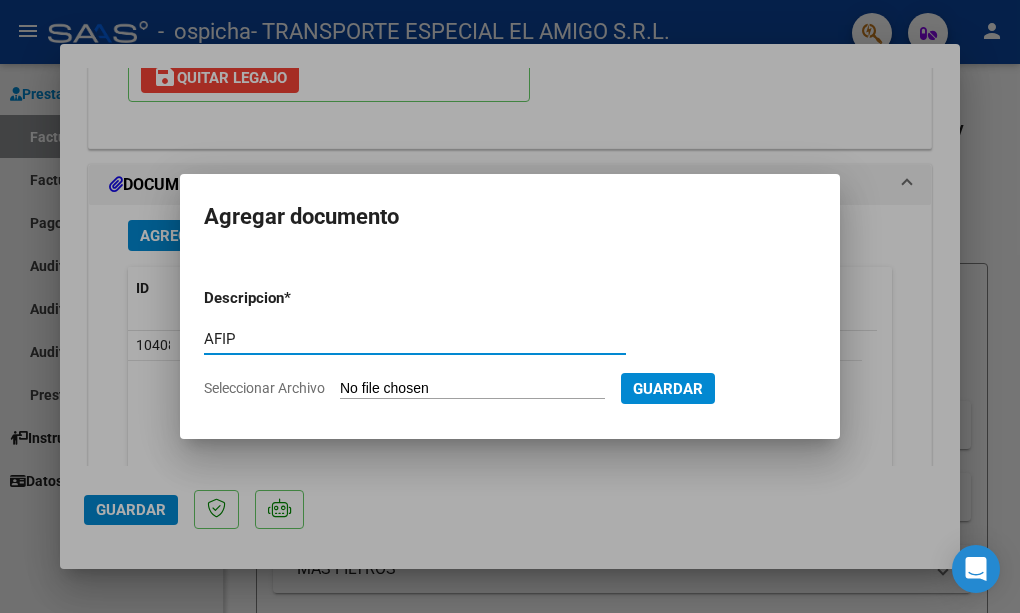 type on "AFIP" 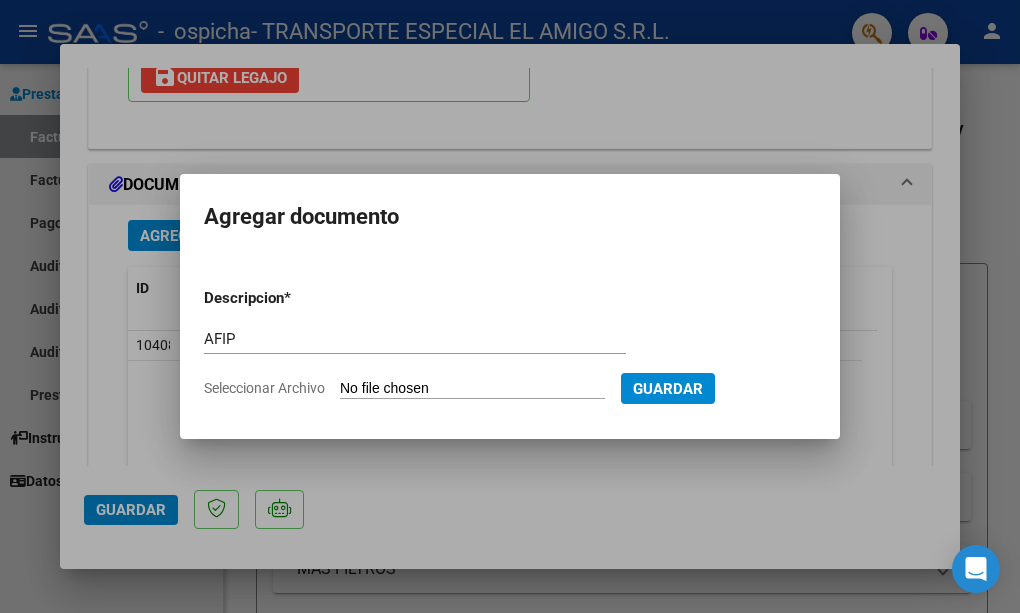 type on "C:\fakepath\AFIP - Administración Federal de Ingresos Públicos.pdf" 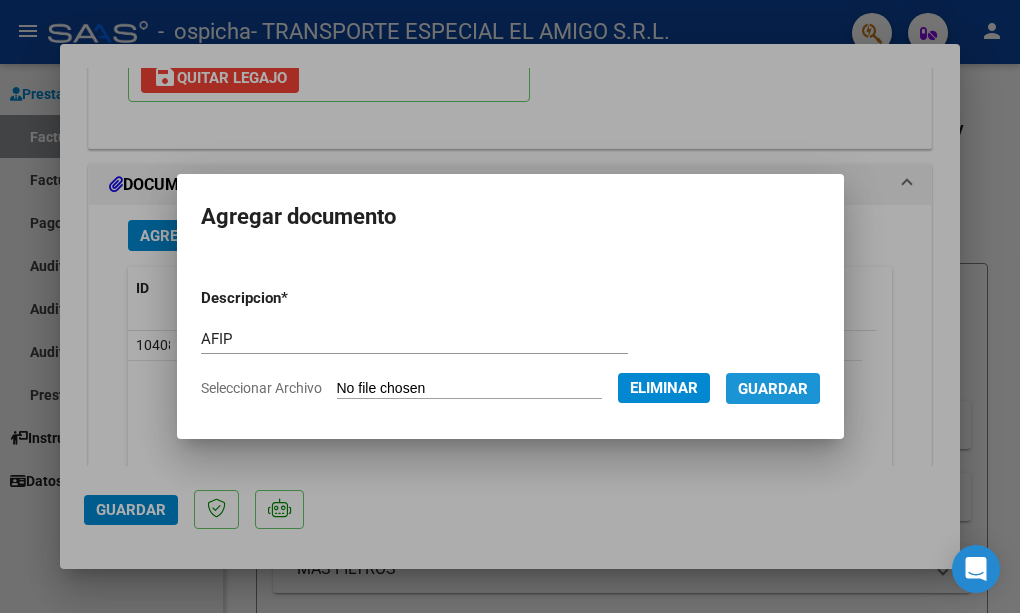 click on "Guardar" at bounding box center [773, 389] 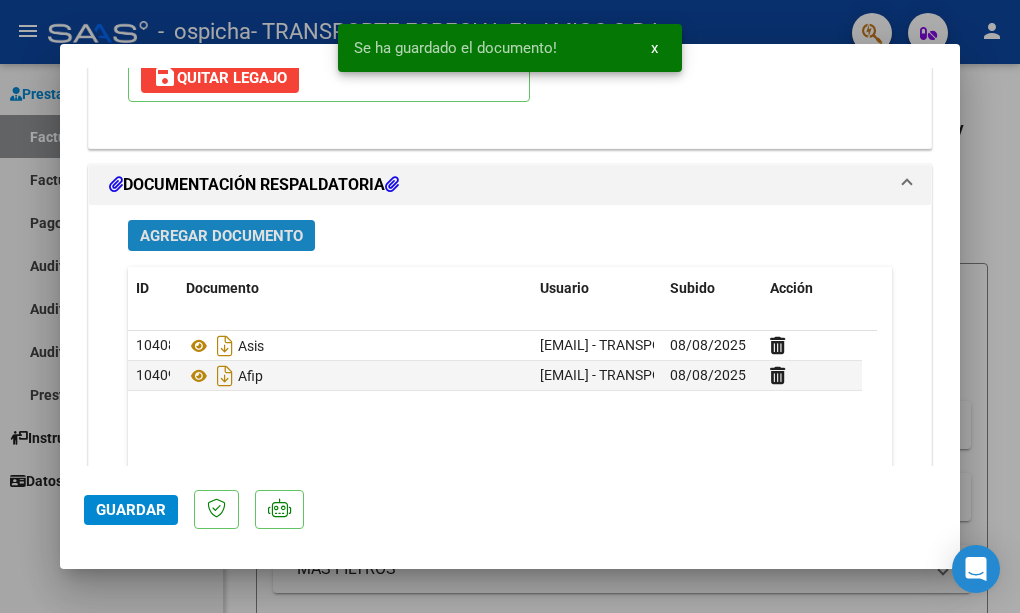 click on "Agregar Documento" at bounding box center [221, 236] 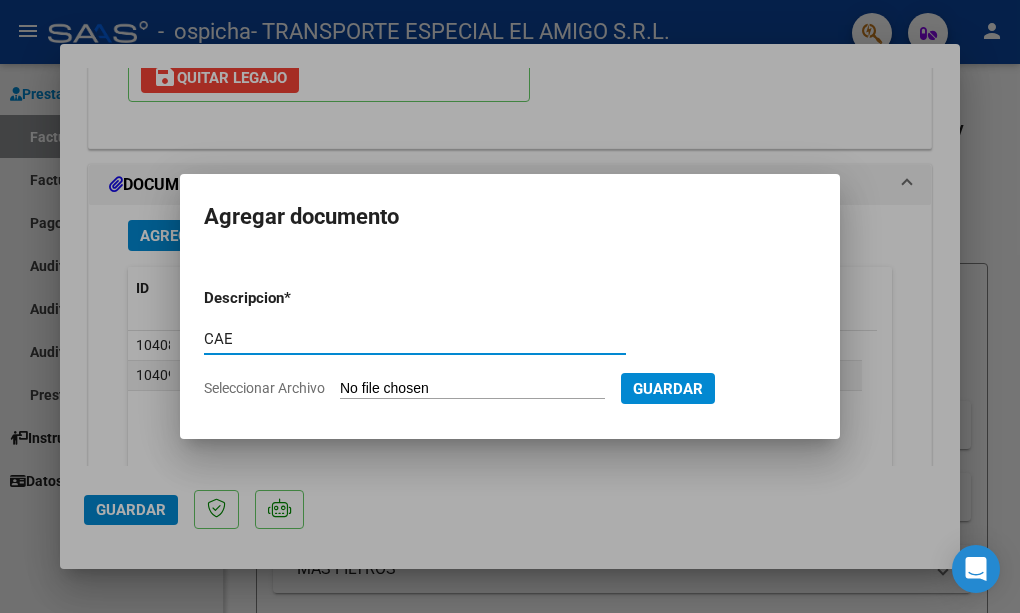 type on "CAE" 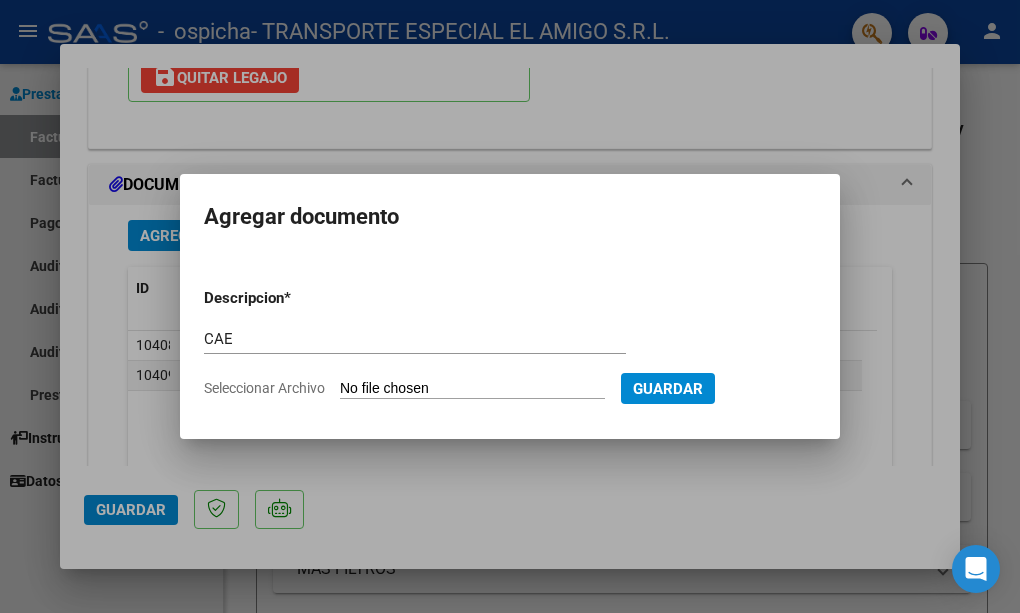 click on "Seleccionar Archivo" at bounding box center (472, 389) 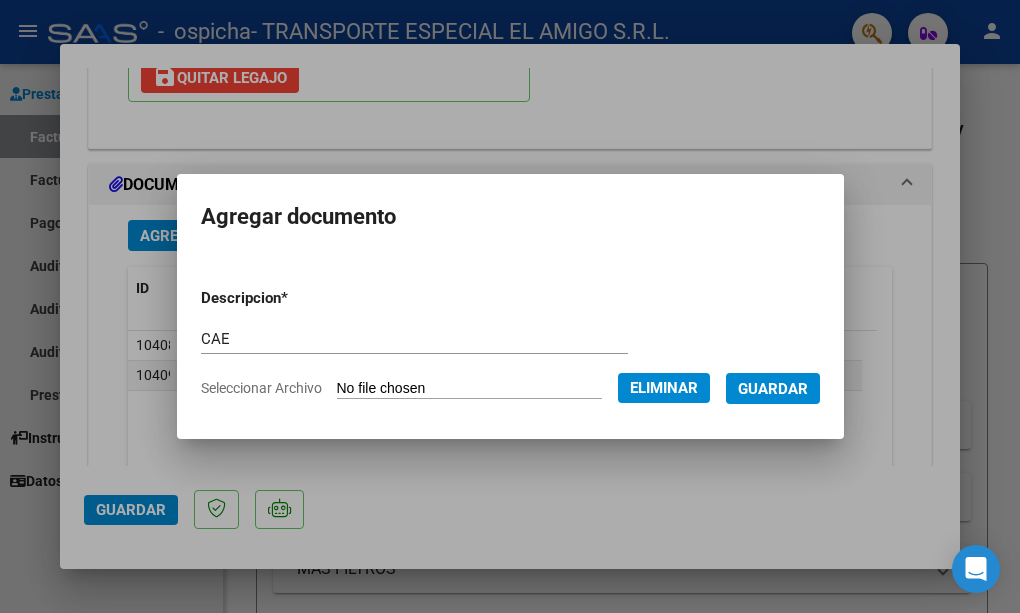 click on "Guardar" at bounding box center (773, 389) 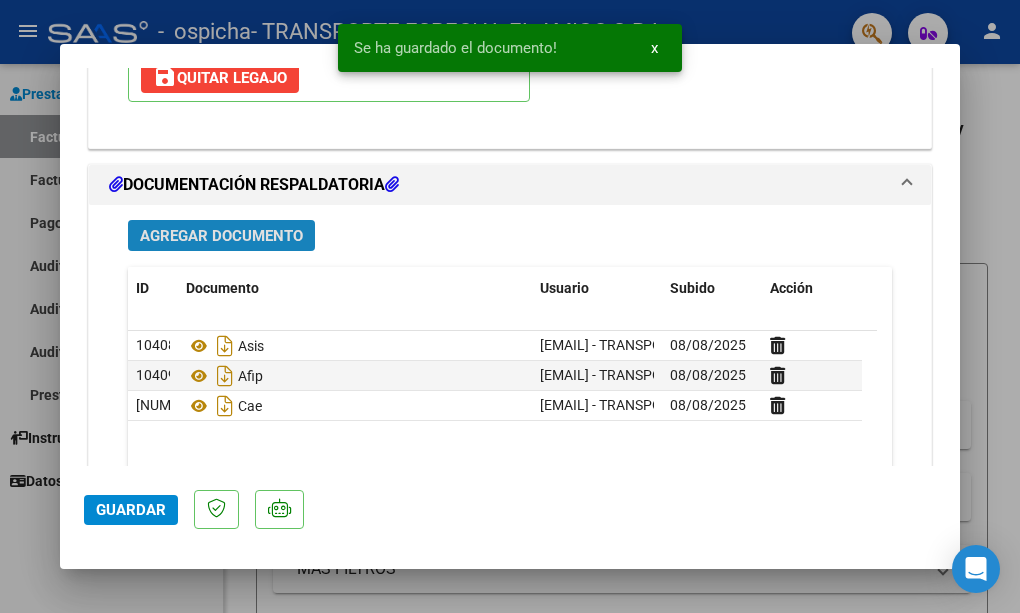 click on "Agregar Documento" at bounding box center (221, 236) 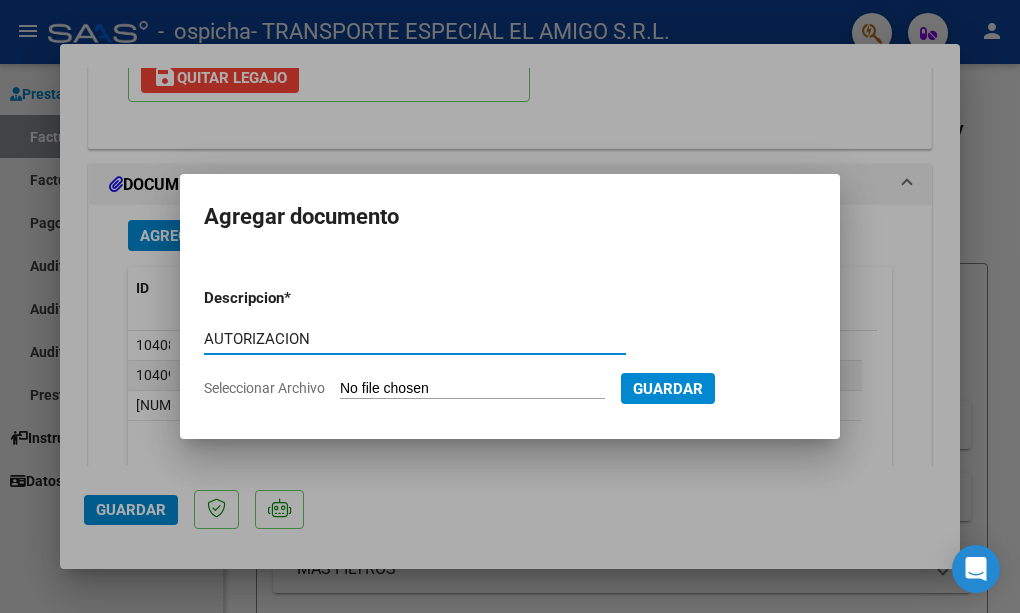 type on "AUTORIZACION" 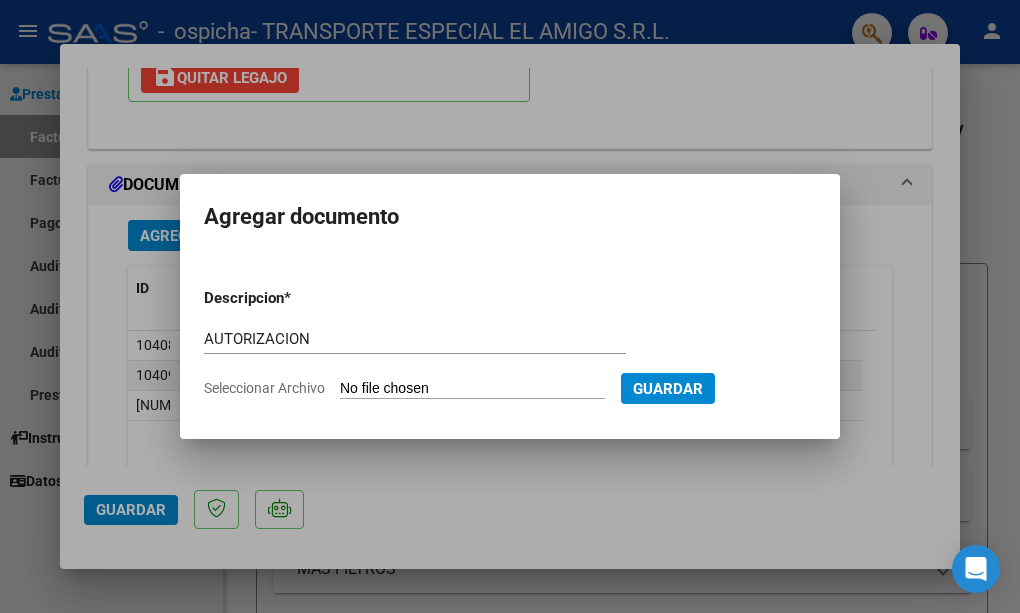type on "C:\fakepath\AUT [LAST_NAME] 25.pdf" 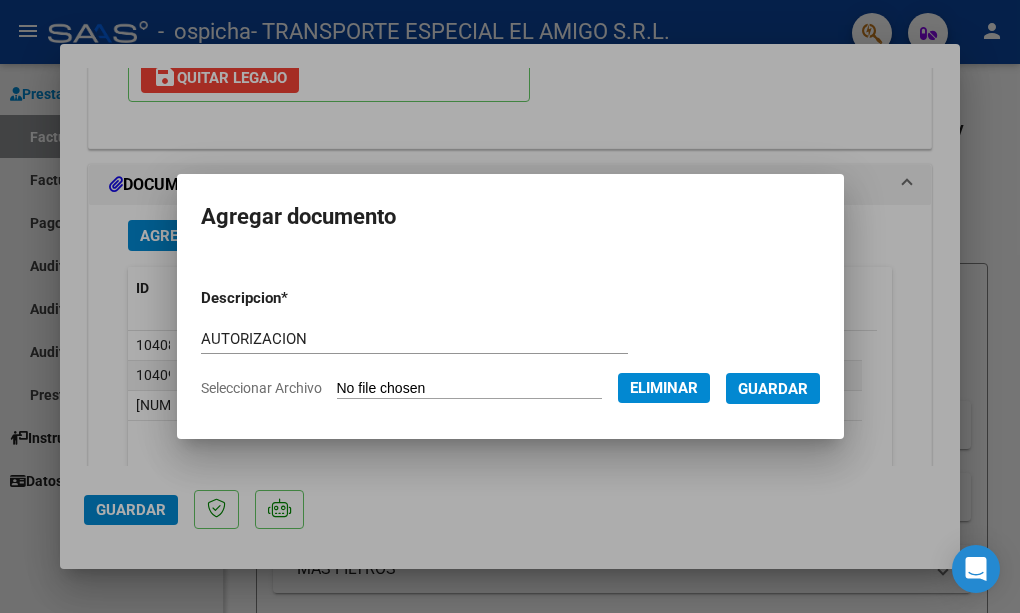 click on "Guardar" at bounding box center (773, 389) 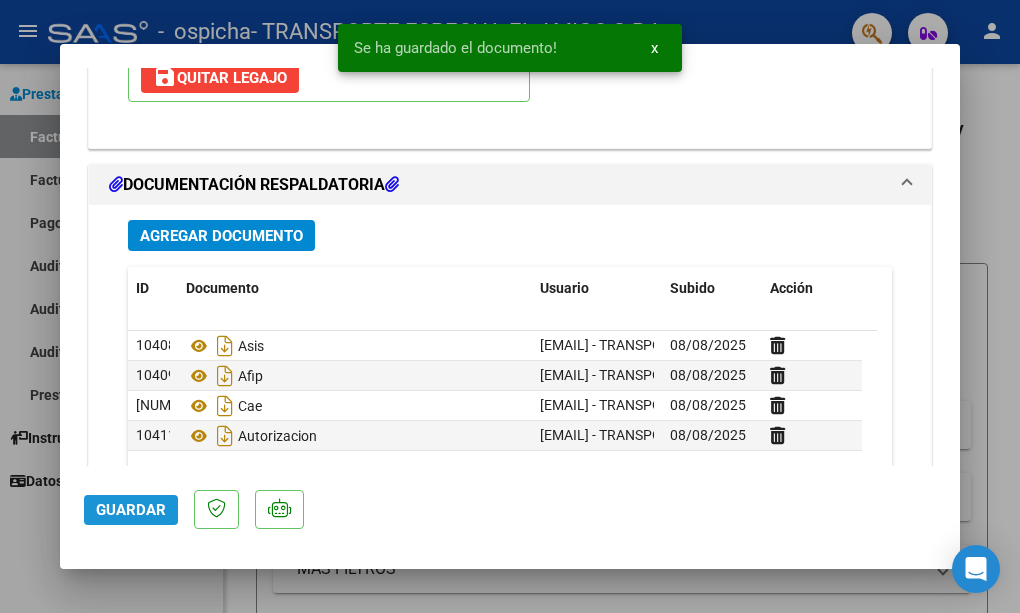 click on "Guardar" 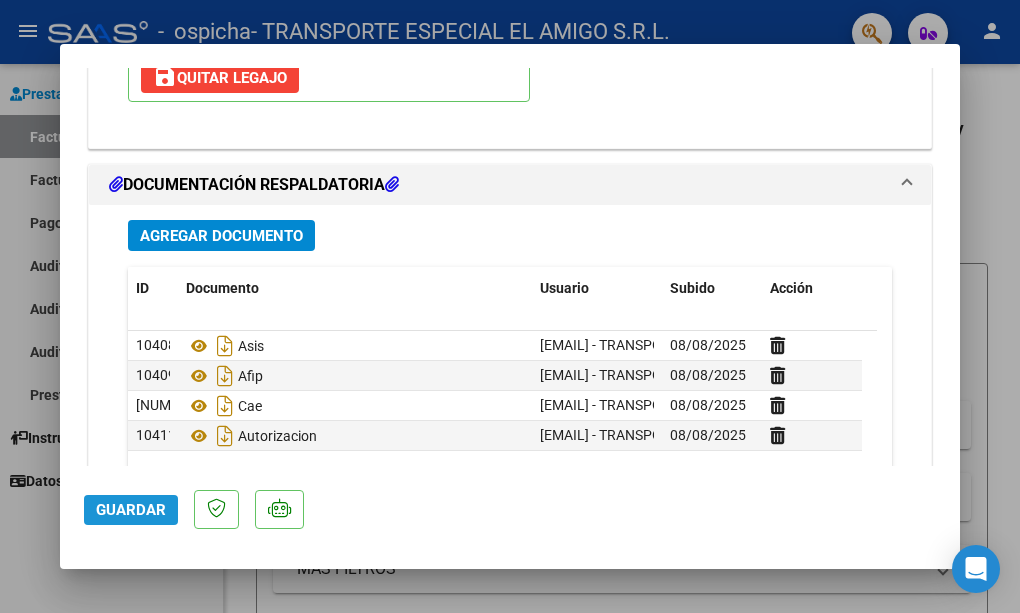 click on "Guardar" 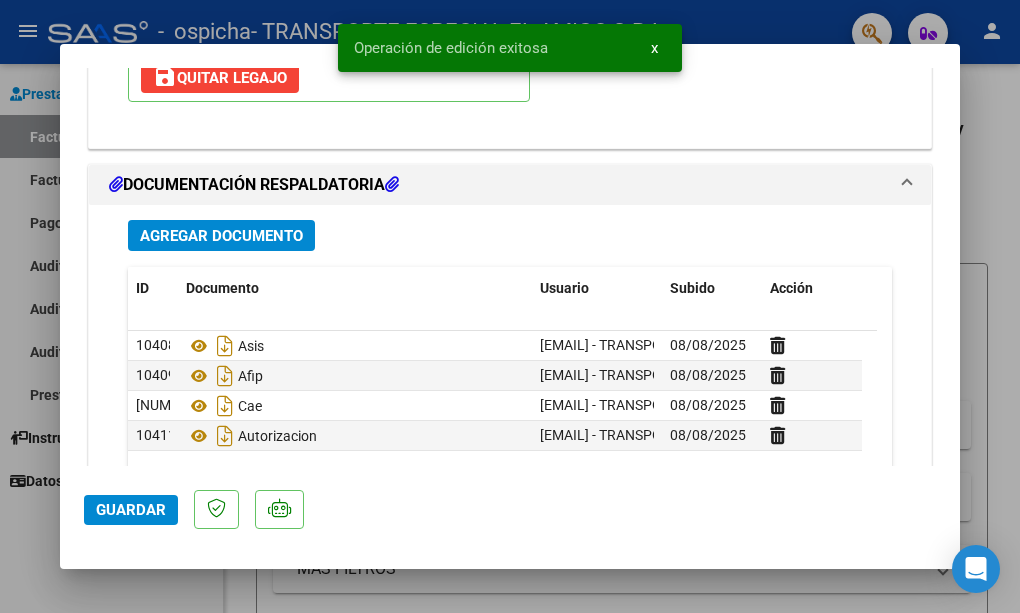 scroll, scrollTop: 2312, scrollLeft: 0, axis: vertical 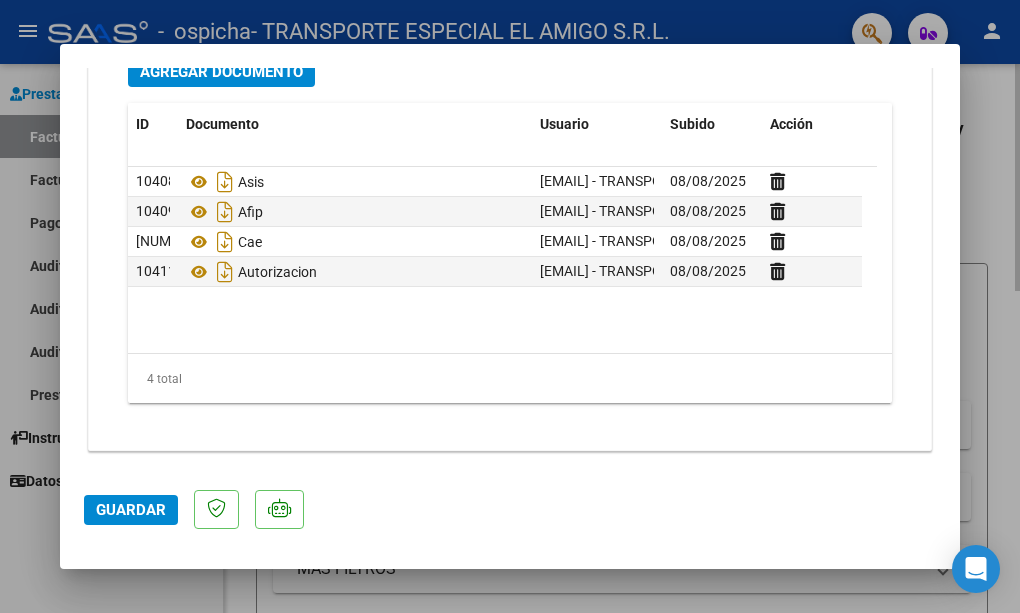 click at bounding box center [510, 306] 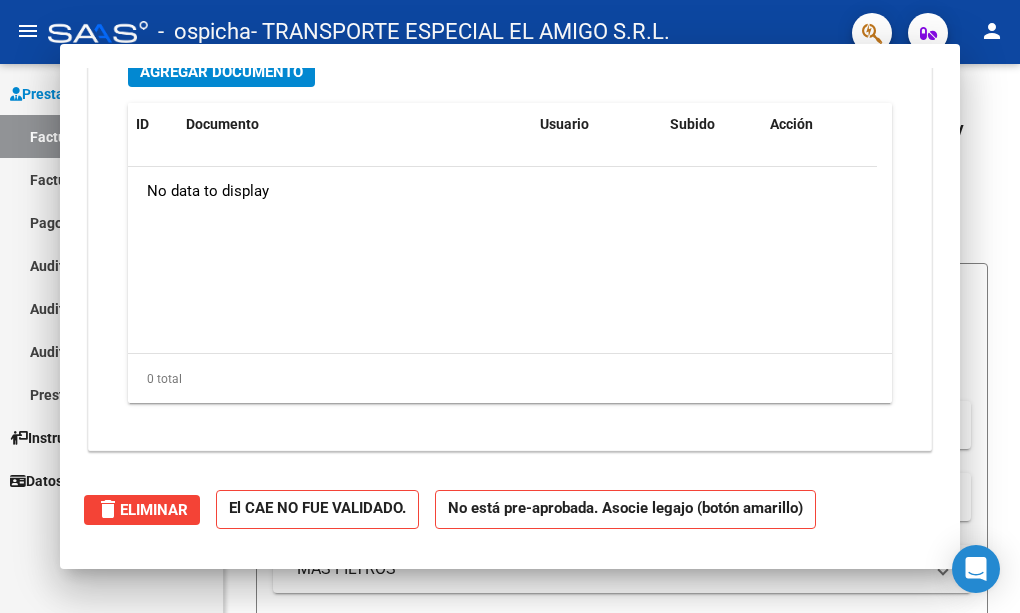 scroll, scrollTop: 0, scrollLeft: 0, axis: both 